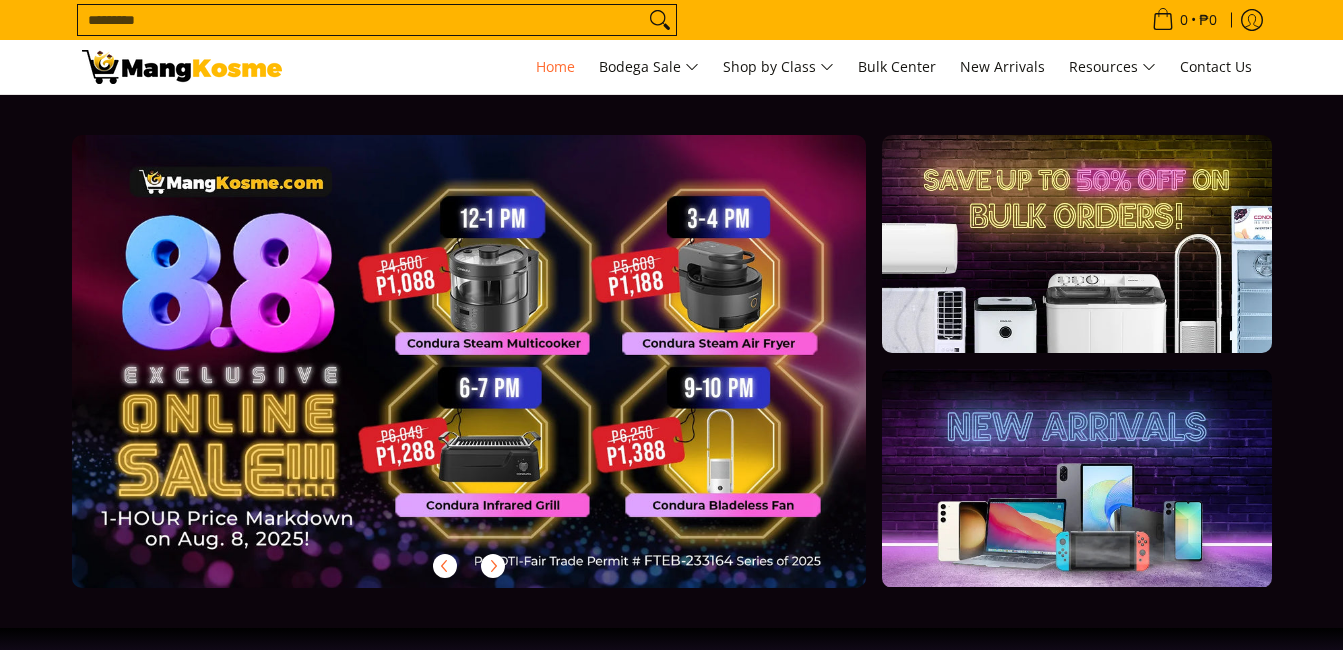 scroll, scrollTop: 0, scrollLeft: 0, axis: both 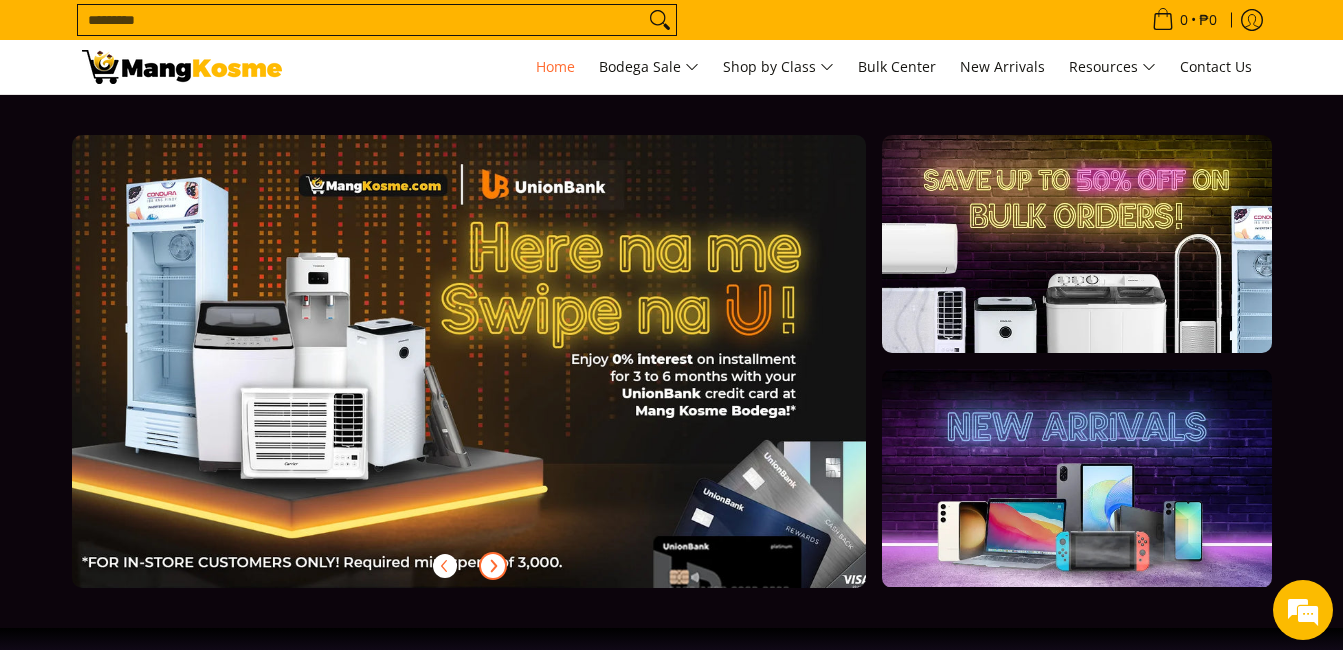 click 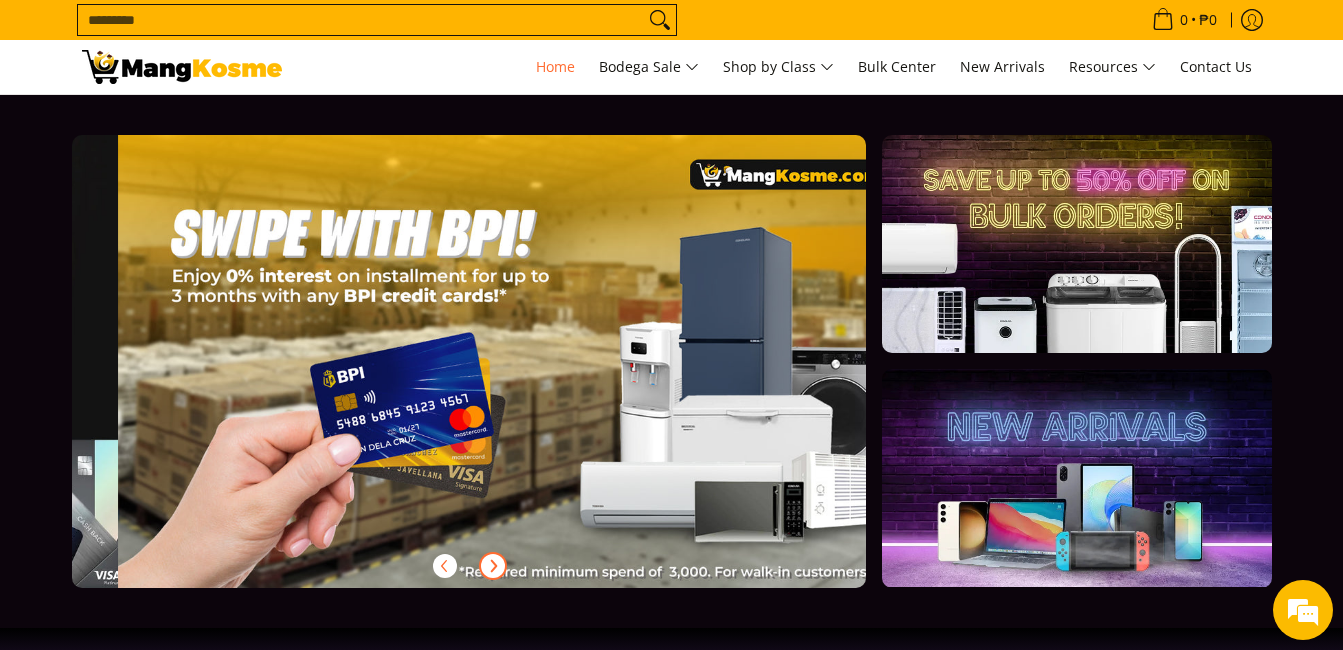scroll, scrollTop: 0, scrollLeft: 2385, axis: horizontal 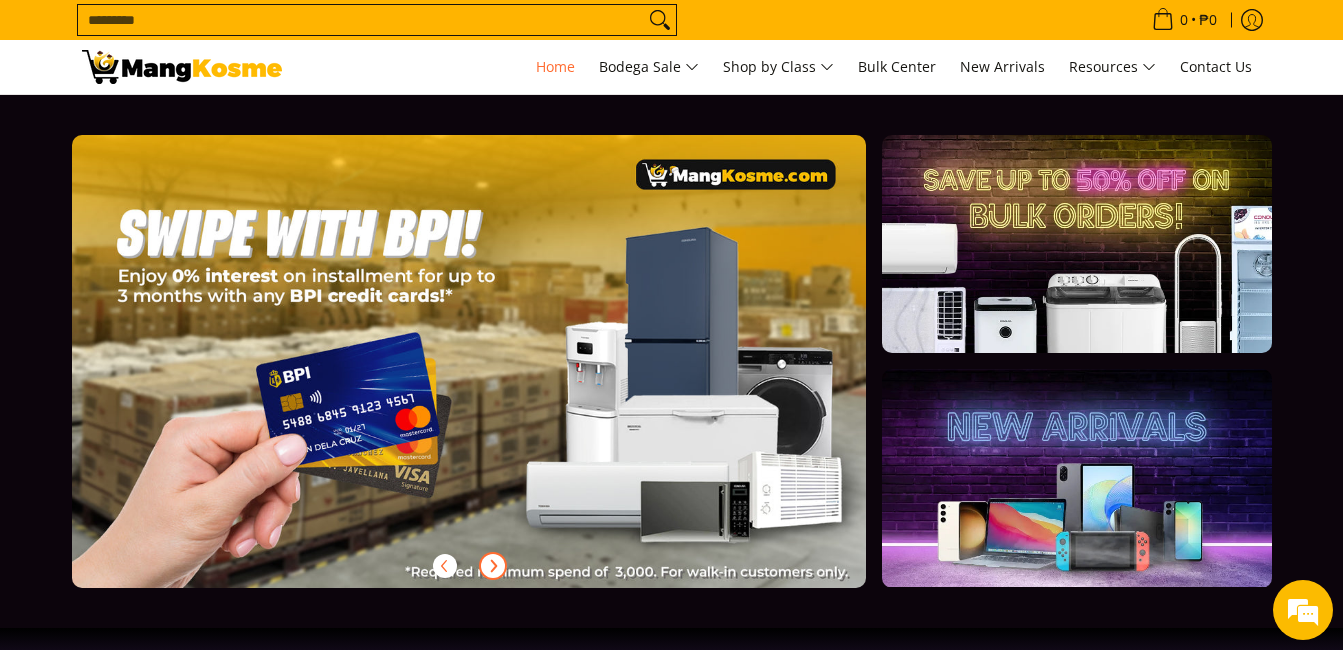 click 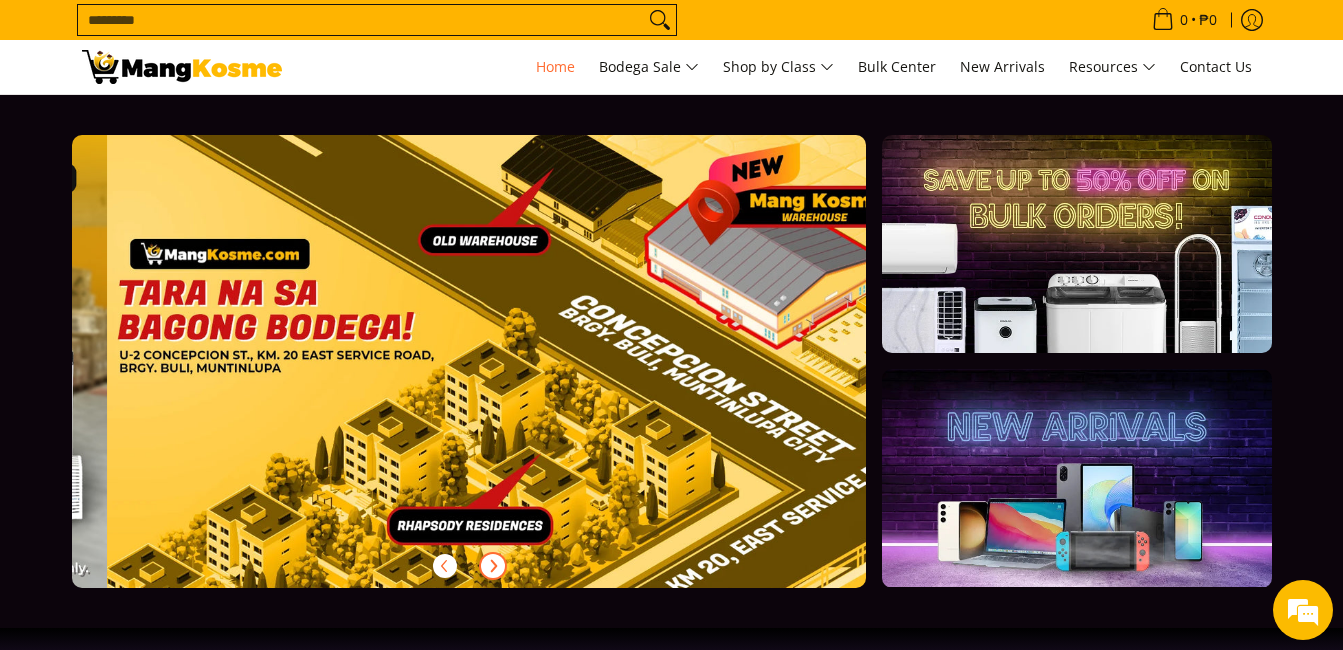 scroll, scrollTop: 0, scrollLeft: 3180, axis: horizontal 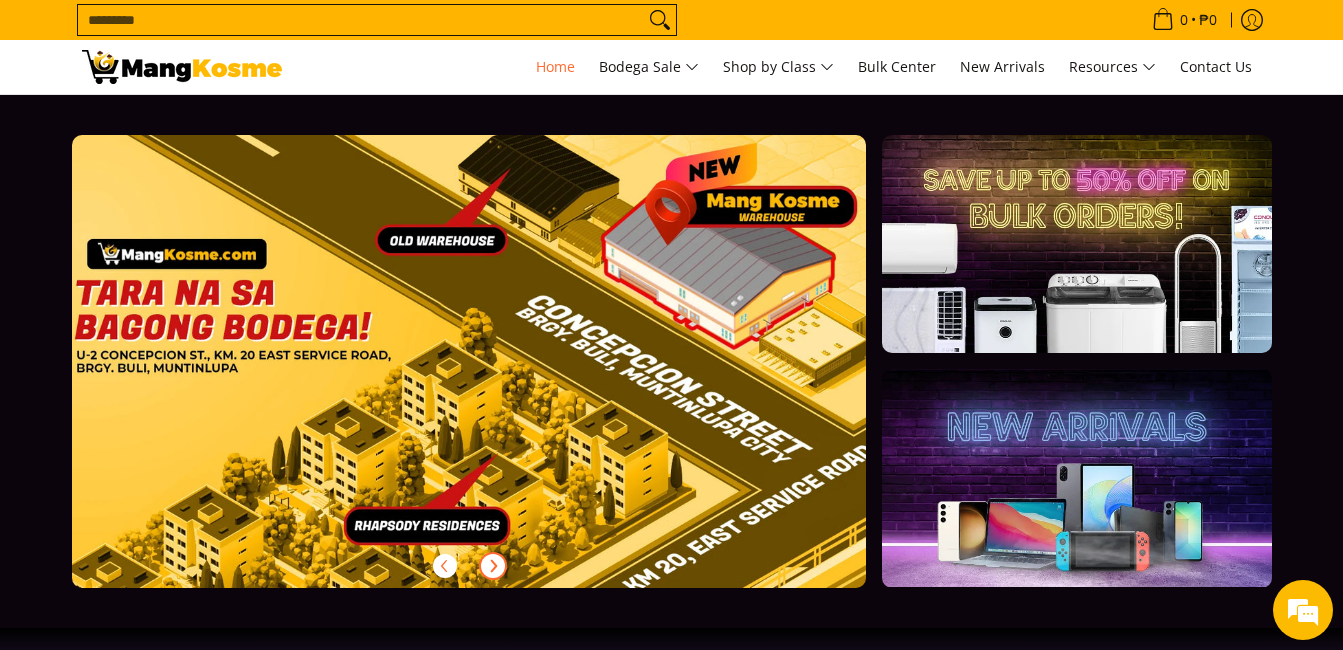 click 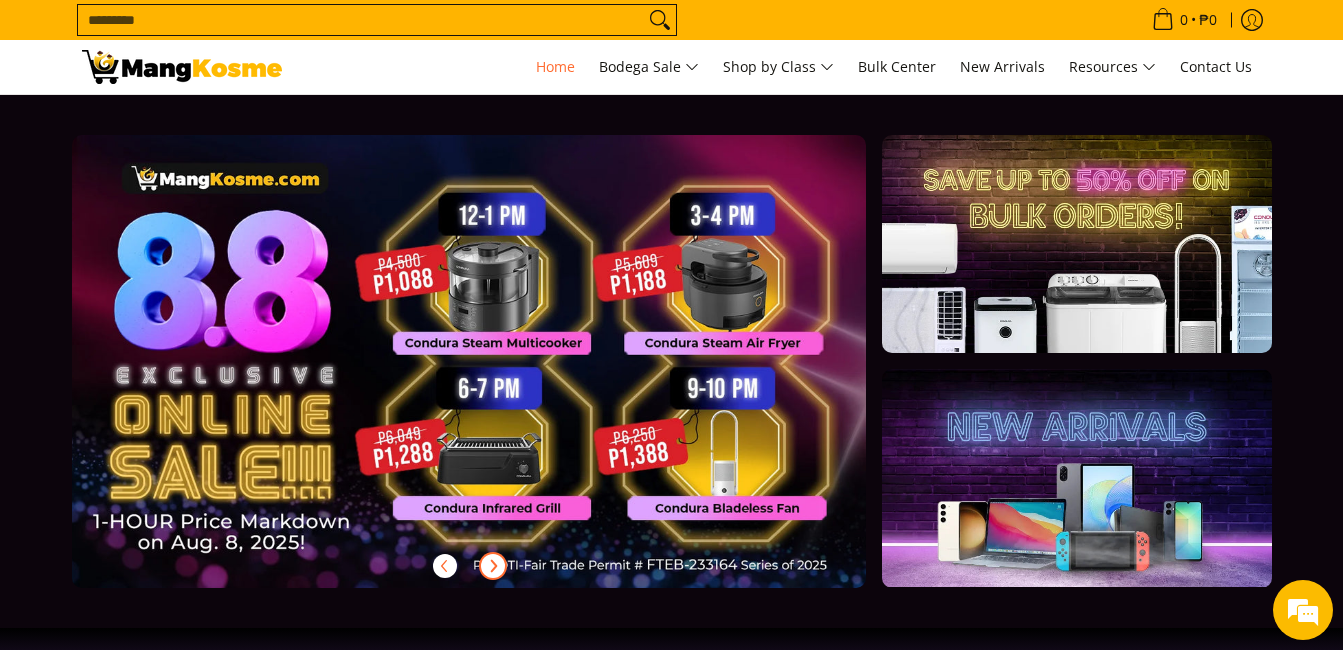 scroll, scrollTop: 0, scrollLeft: 0, axis: both 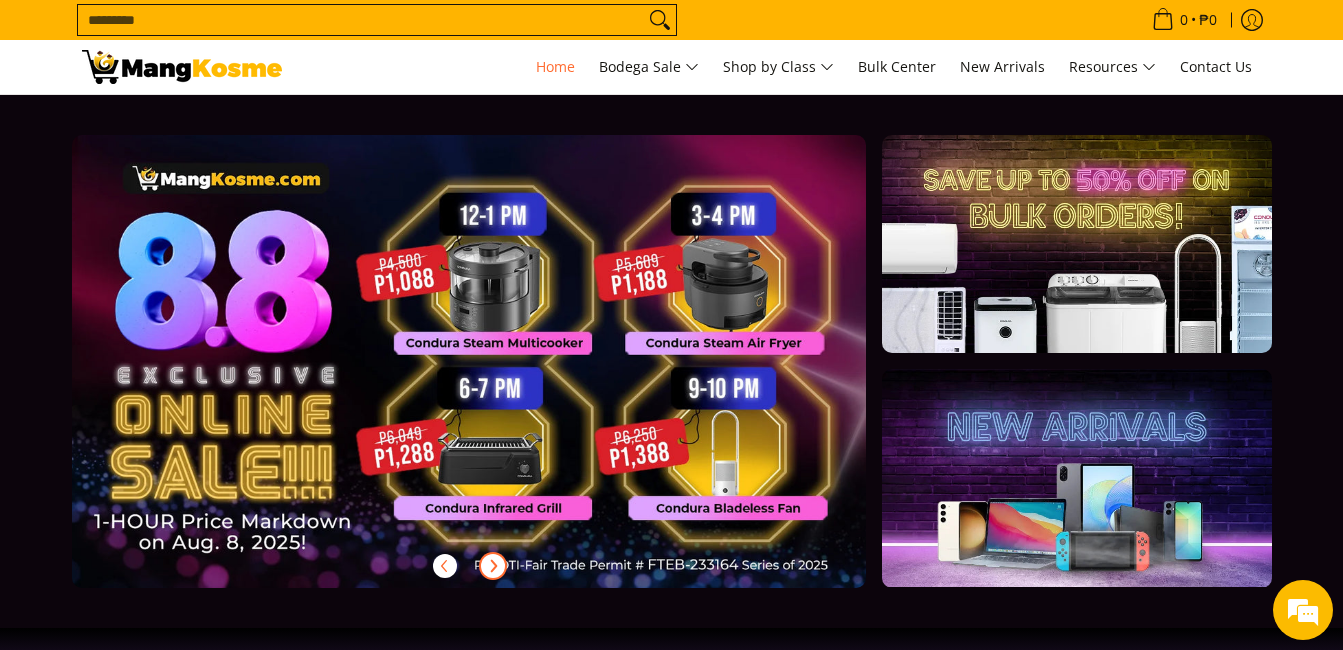 click at bounding box center [501, 377] 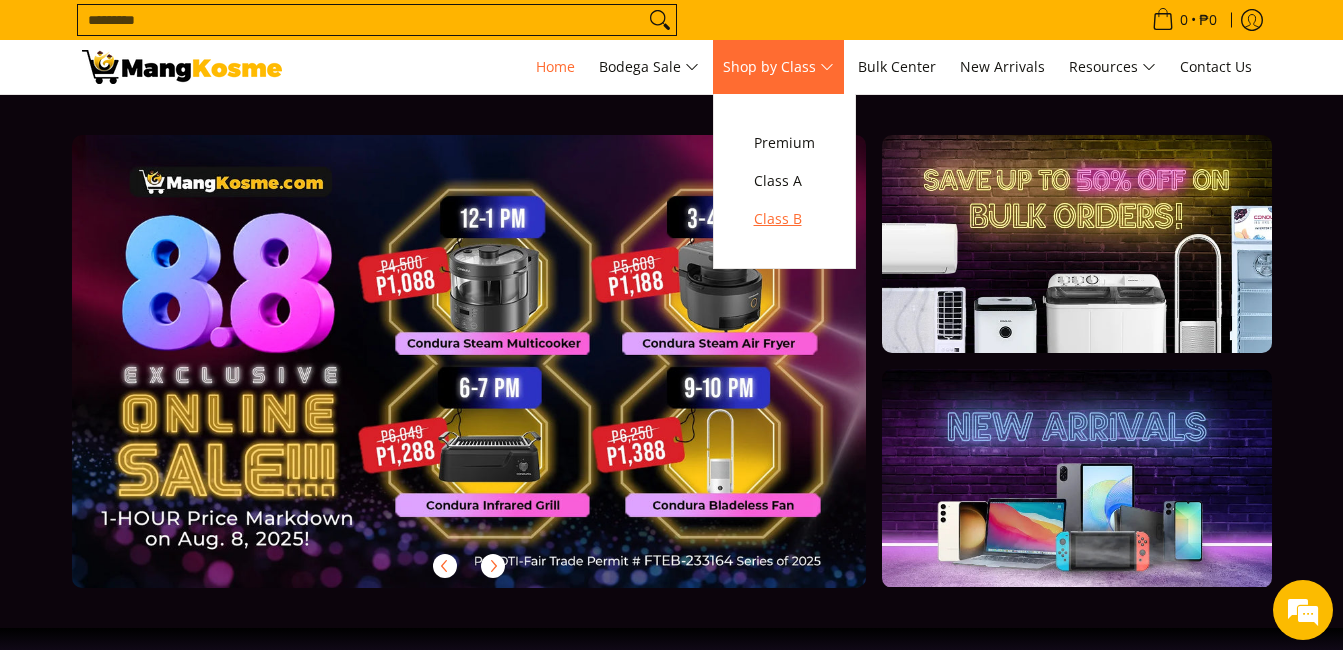 click on "Class B" at bounding box center (784, 219) 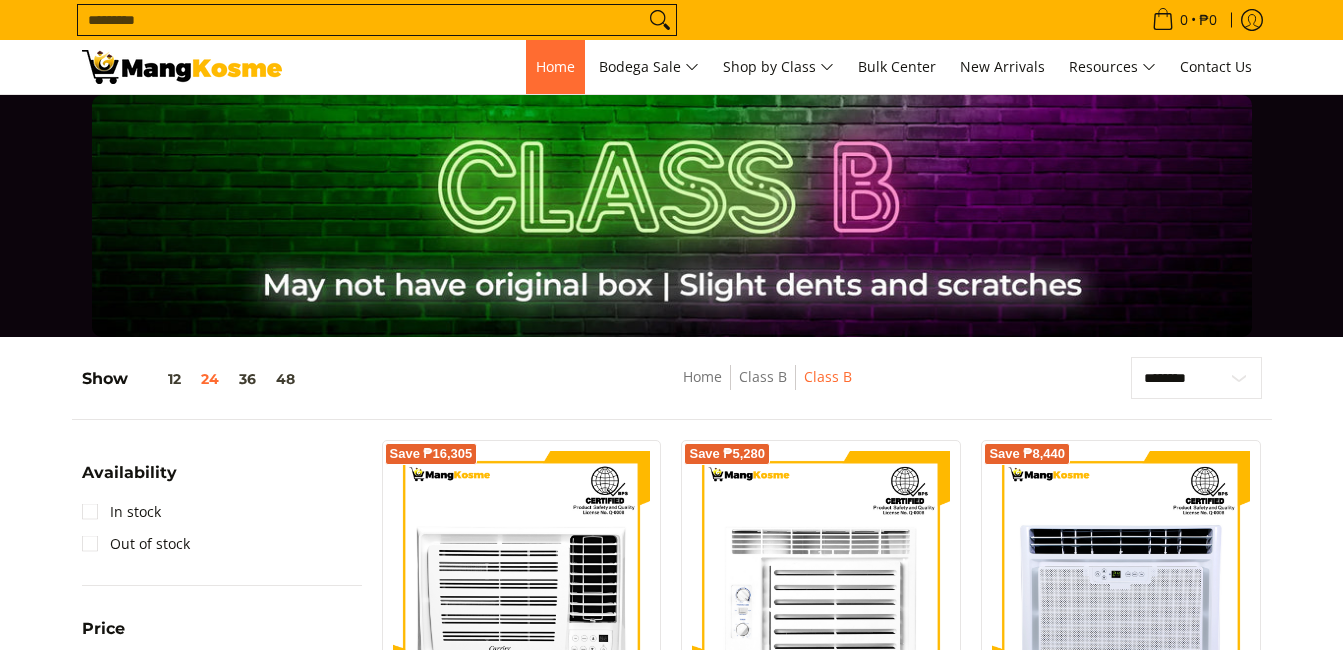 scroll, scrollTop: 0, scrollLeft: 0, axis: both 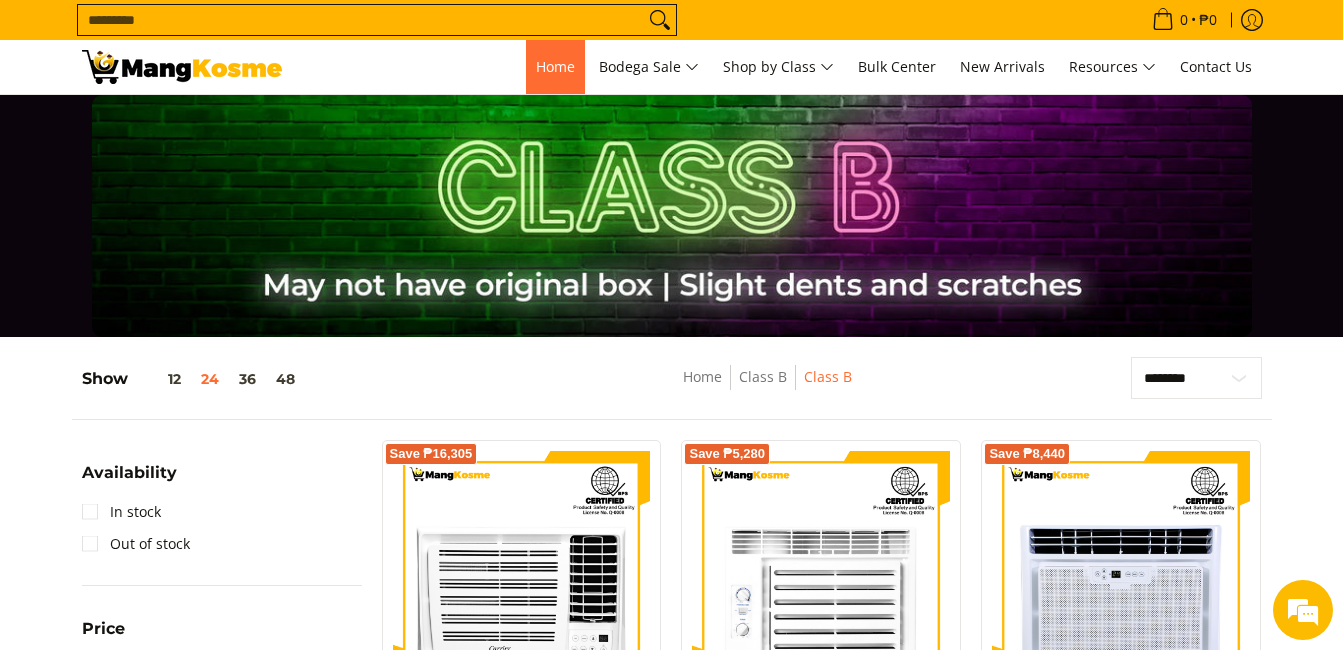 click on "Home" at bounding box center (555, 66) 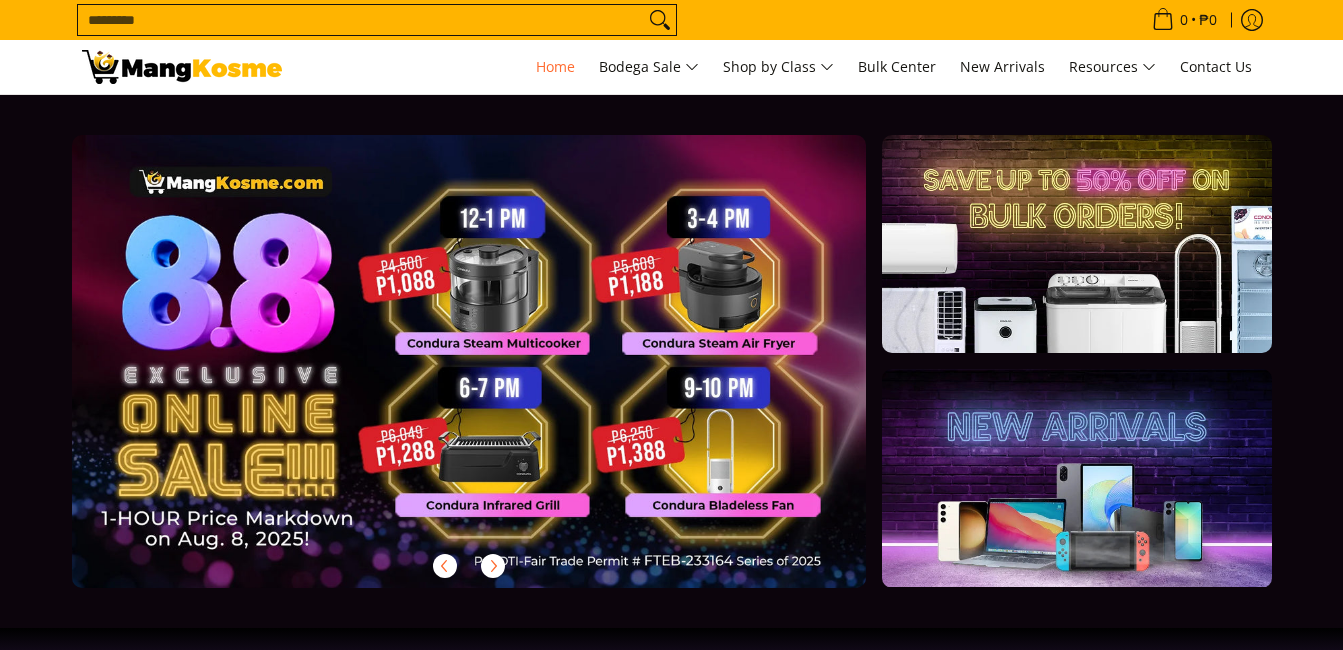 scroll, scrollTop: 0, scrollLeft: 0, axis: both 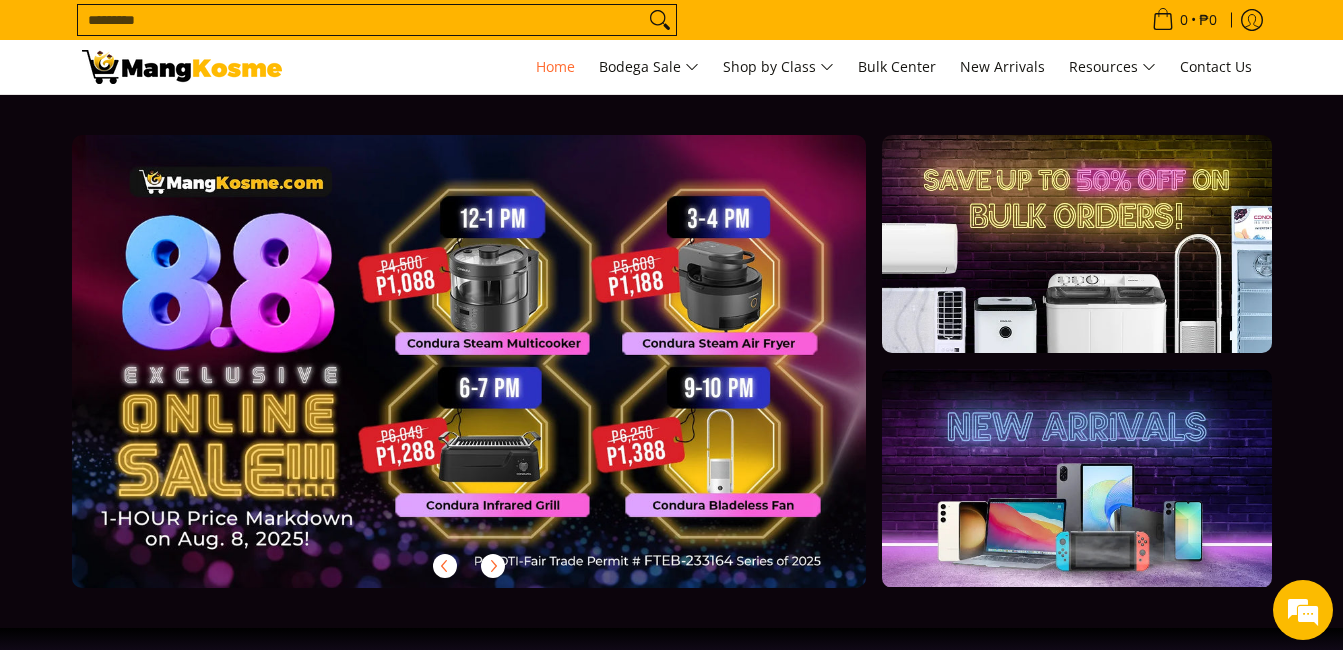 click at bounding box center [182, 67] 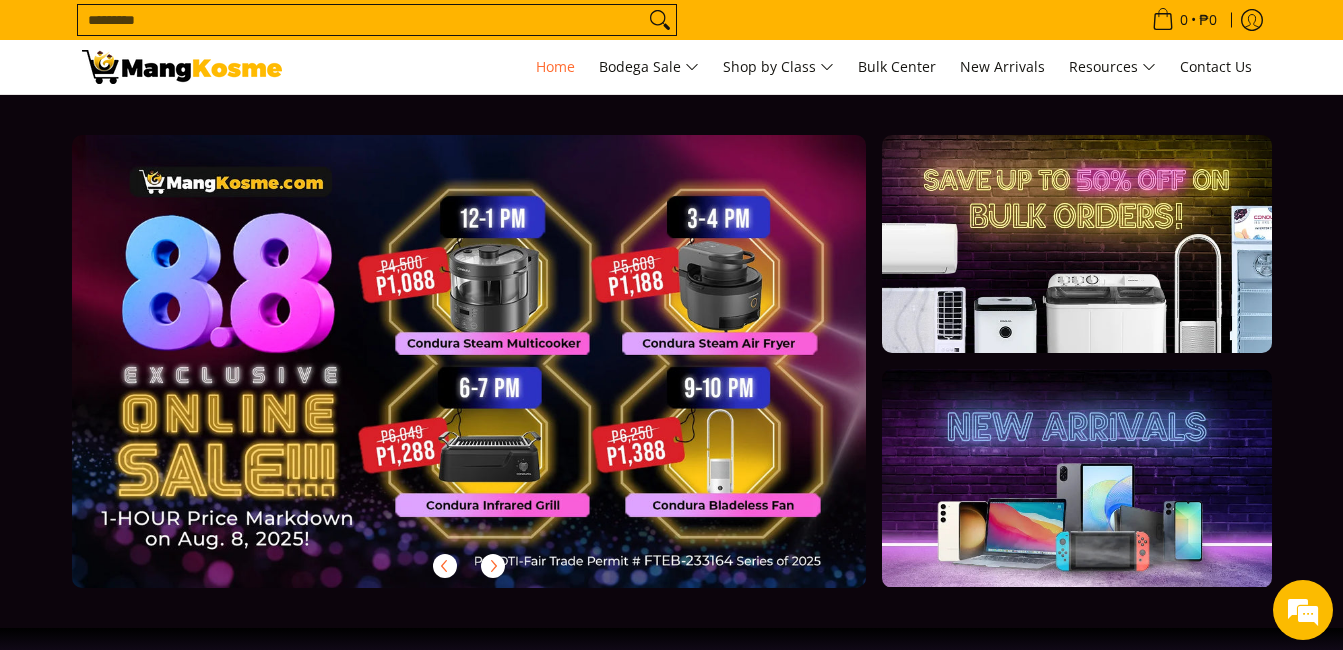 scroll, scrollTop: 0, scrollLeft: 0, axis: both 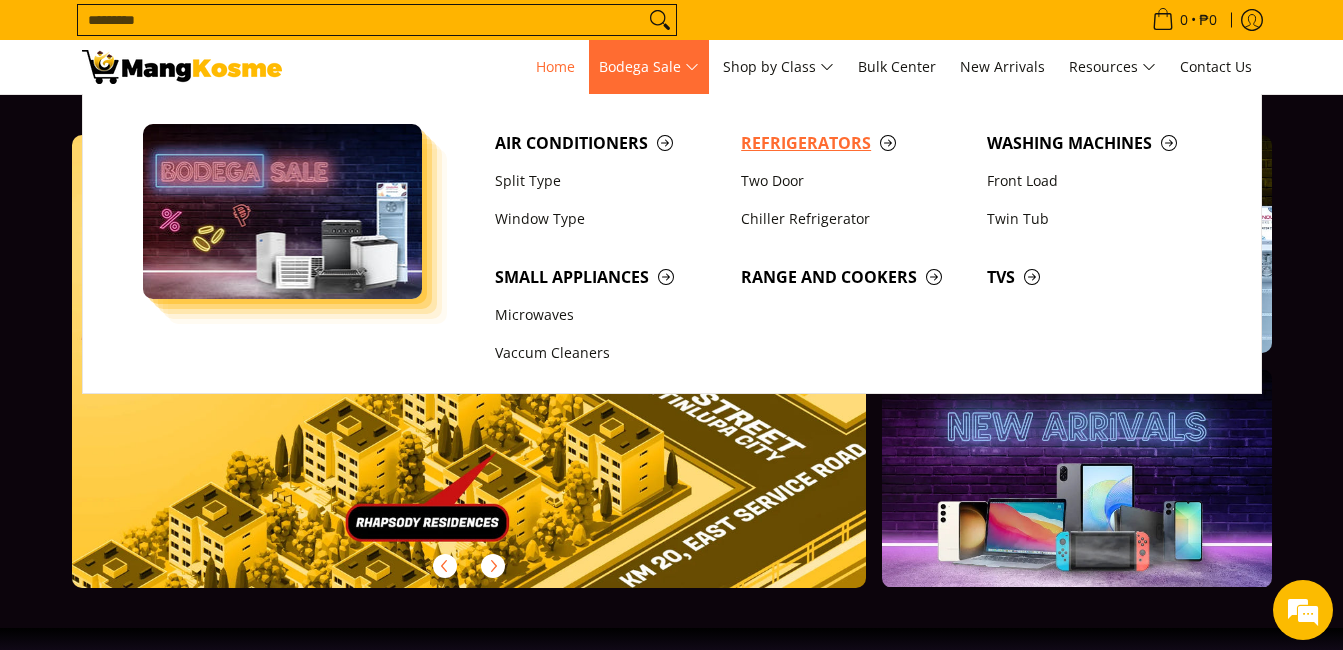 click on "Refrigerators" at bounding box center [854, 143] 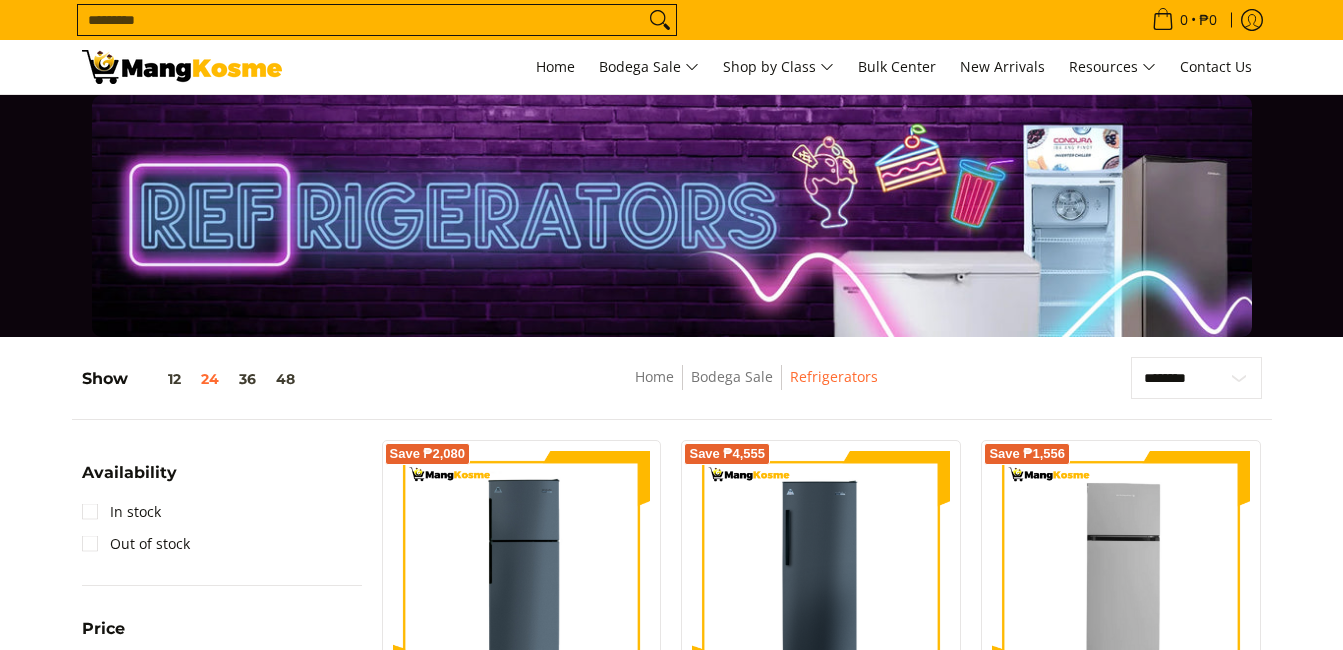 scroll, scrollTop: 0, scrollLeft: 0, axis: both 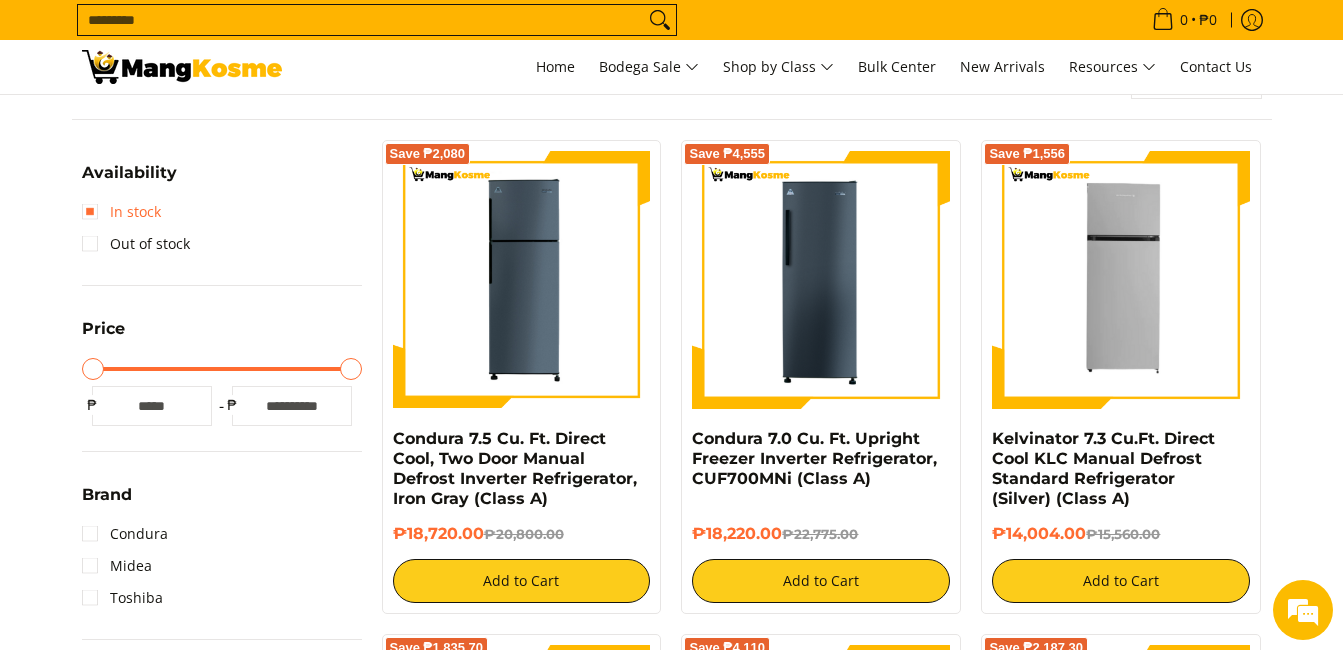 click on "In stock" at bounding box center [121, 212] 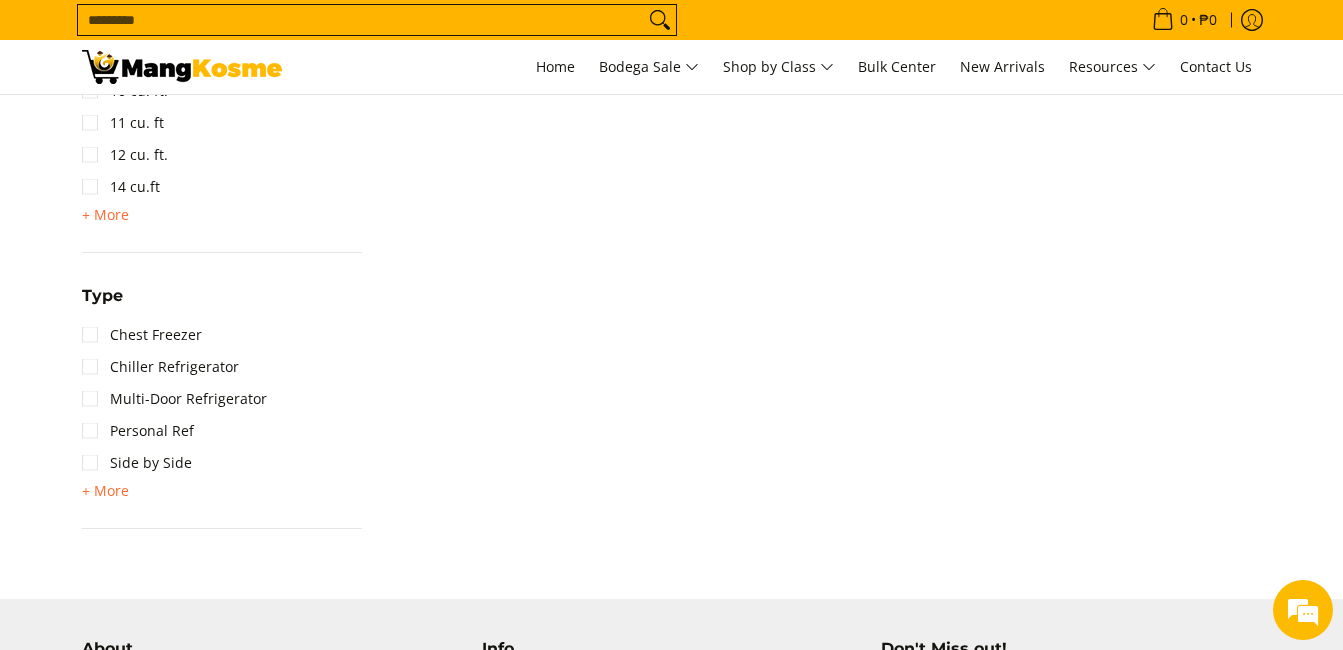 scroll, scrollTop: 1462, scrollLeft: 0, axis: vertical 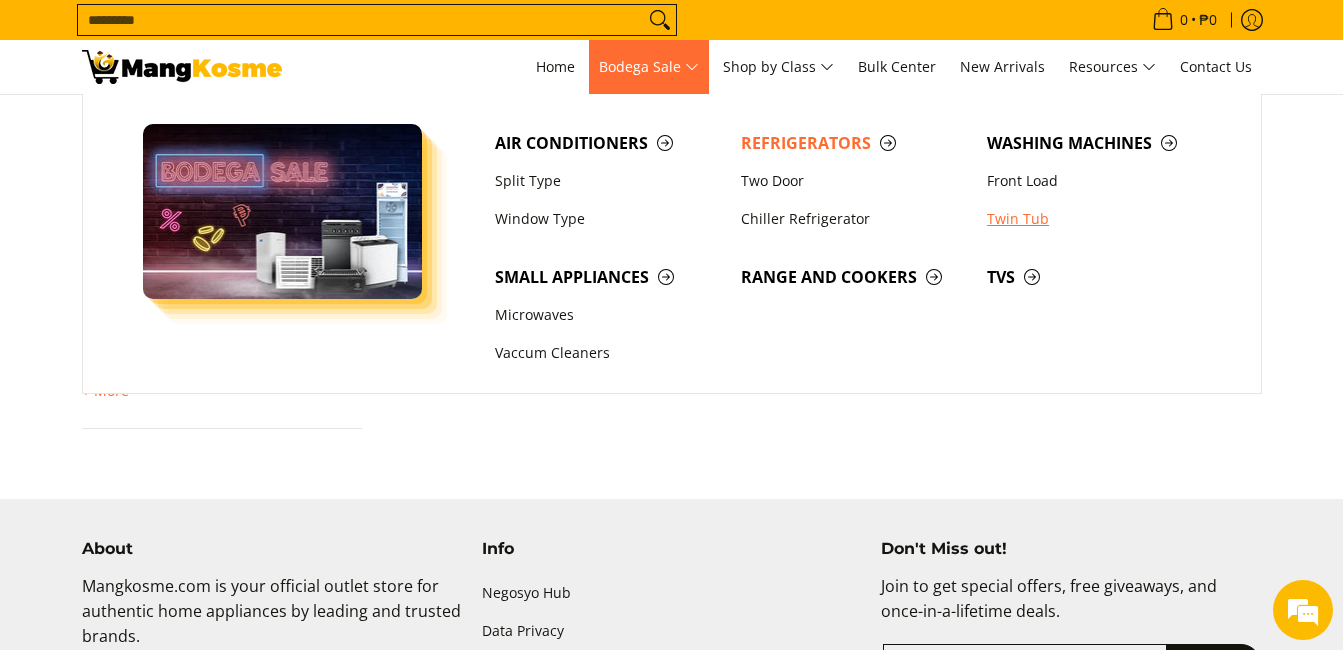 click on "Twin Tub" at bounding box center [1100, 219] 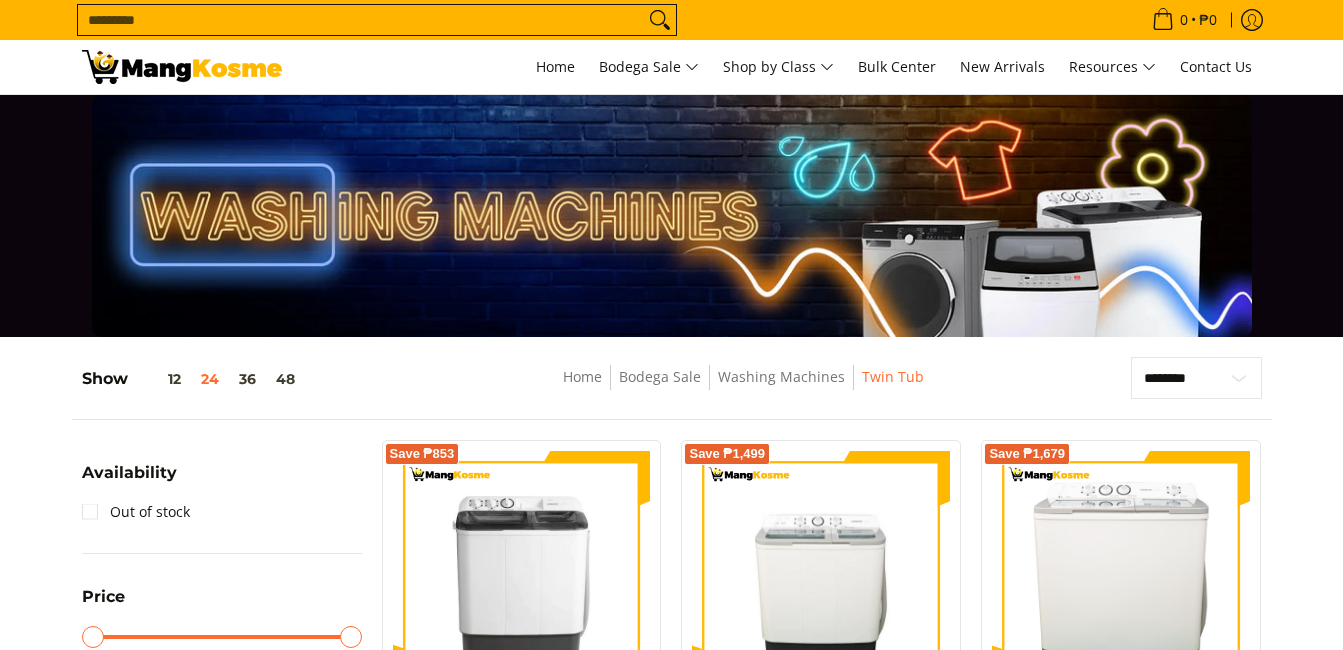 scroll, scrollTop: 0, scrollLeft: 0, axis: both 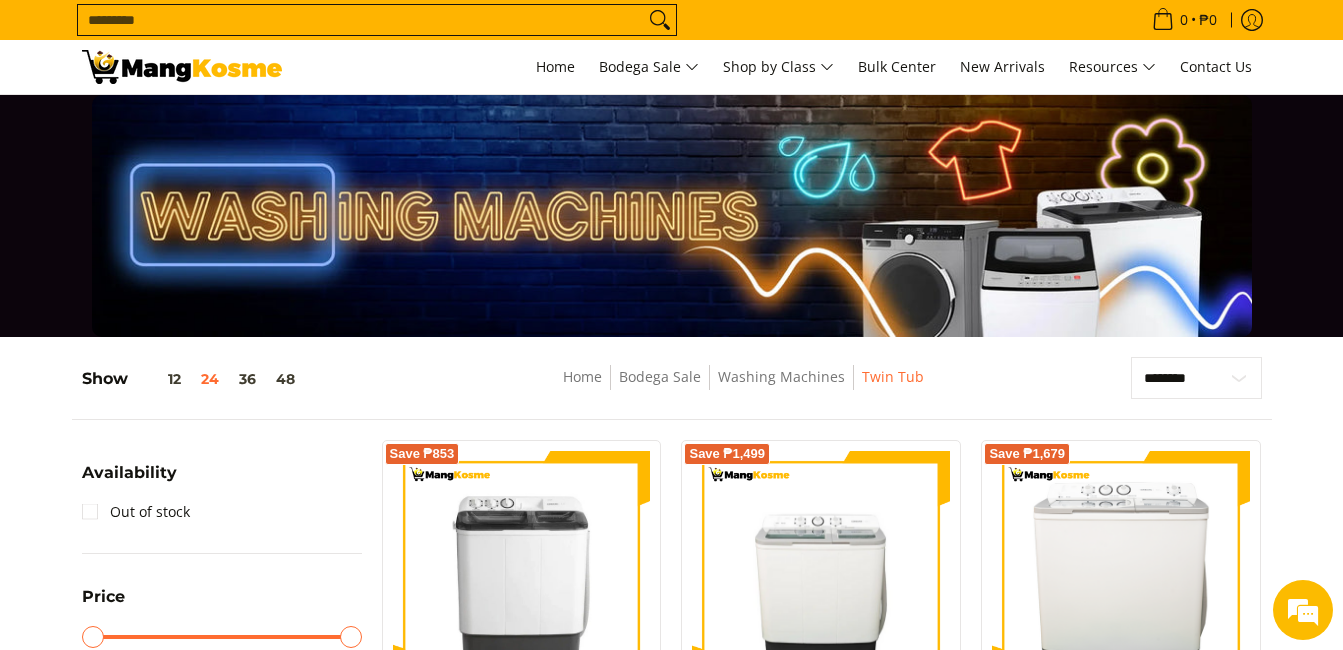 click at bounding box center [182, 67] 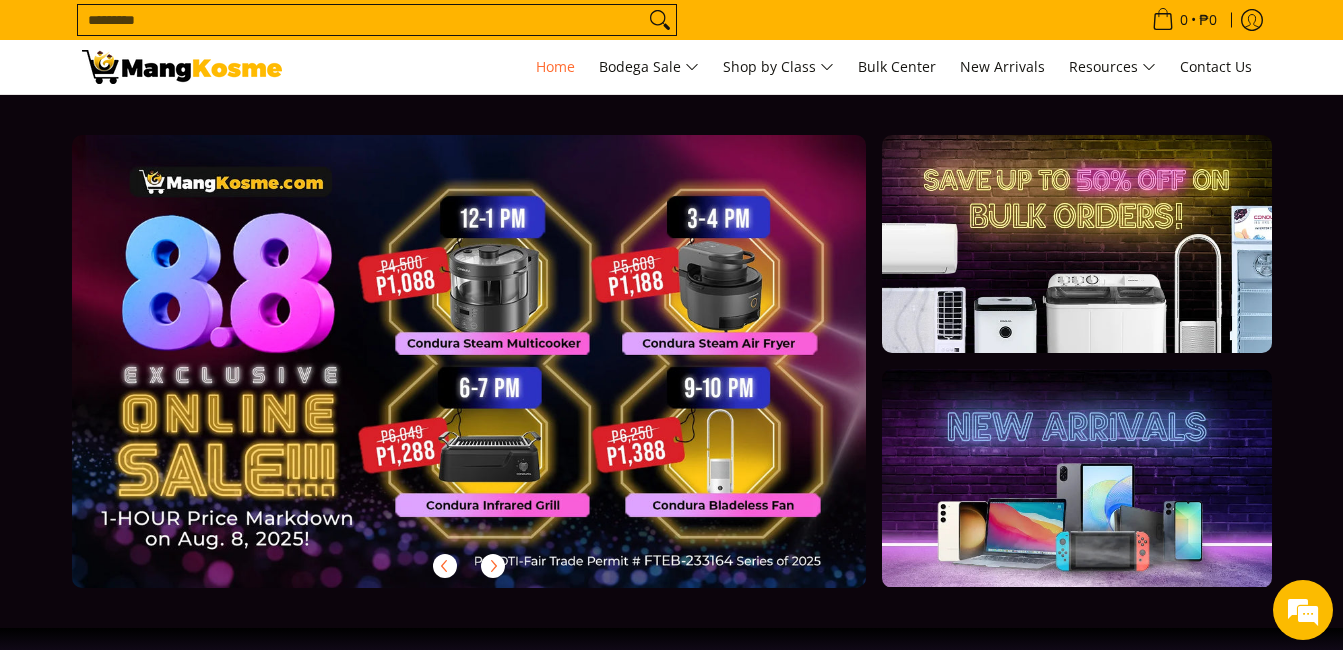 scroll, scrollTop: 0, scrollLeft: 0, axis: both 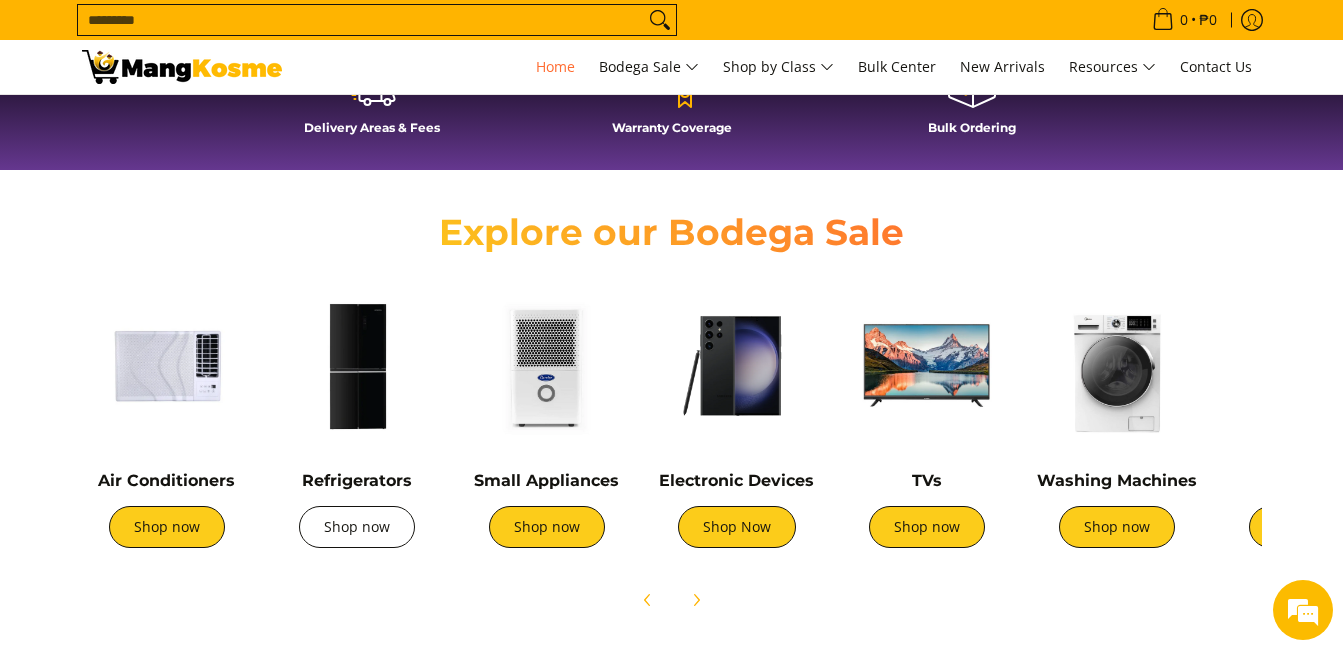 click on "Shop now" at bounding box center (357, 527) 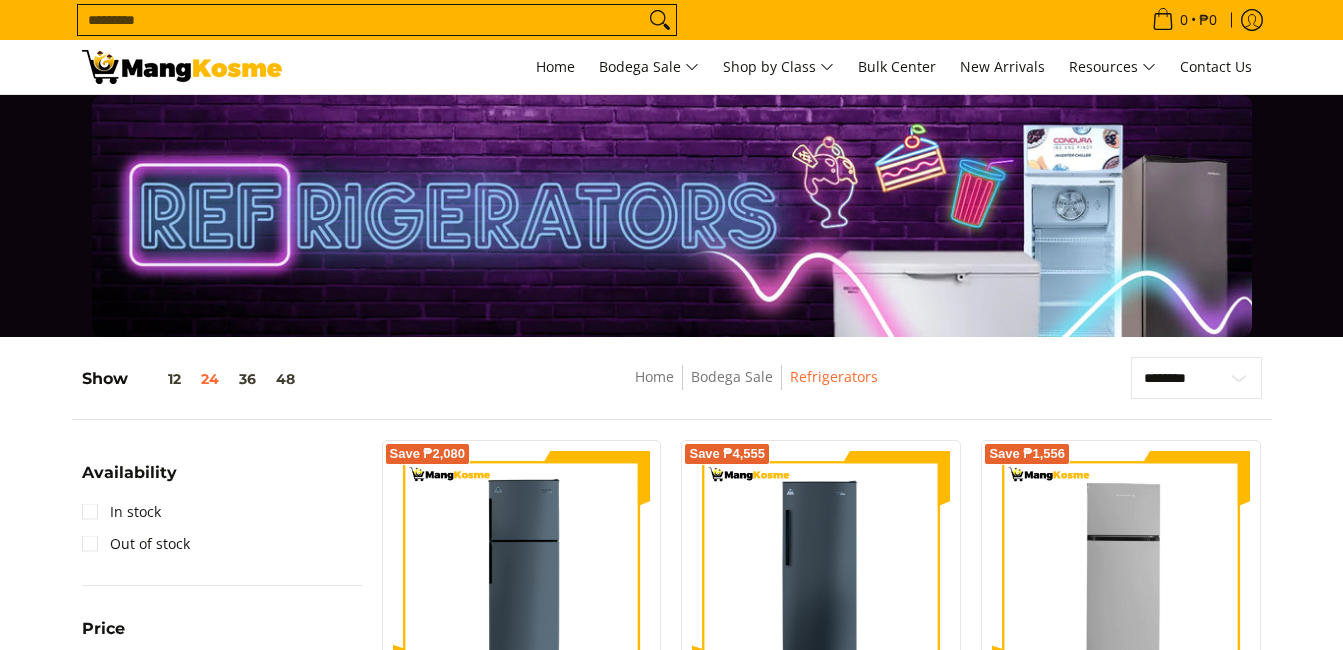 scroll, scrollTop: 200, scrollLeft: 0, axis: vertical 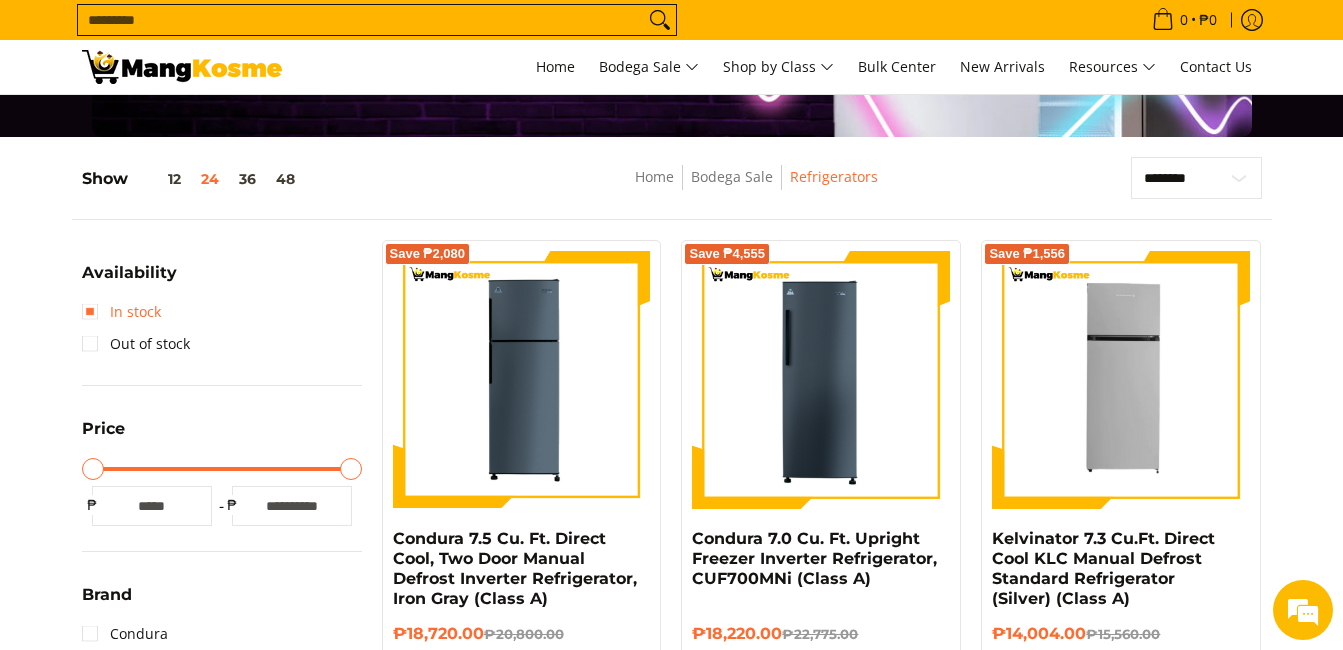 click on "In stock" at bounding box center (121, 312) 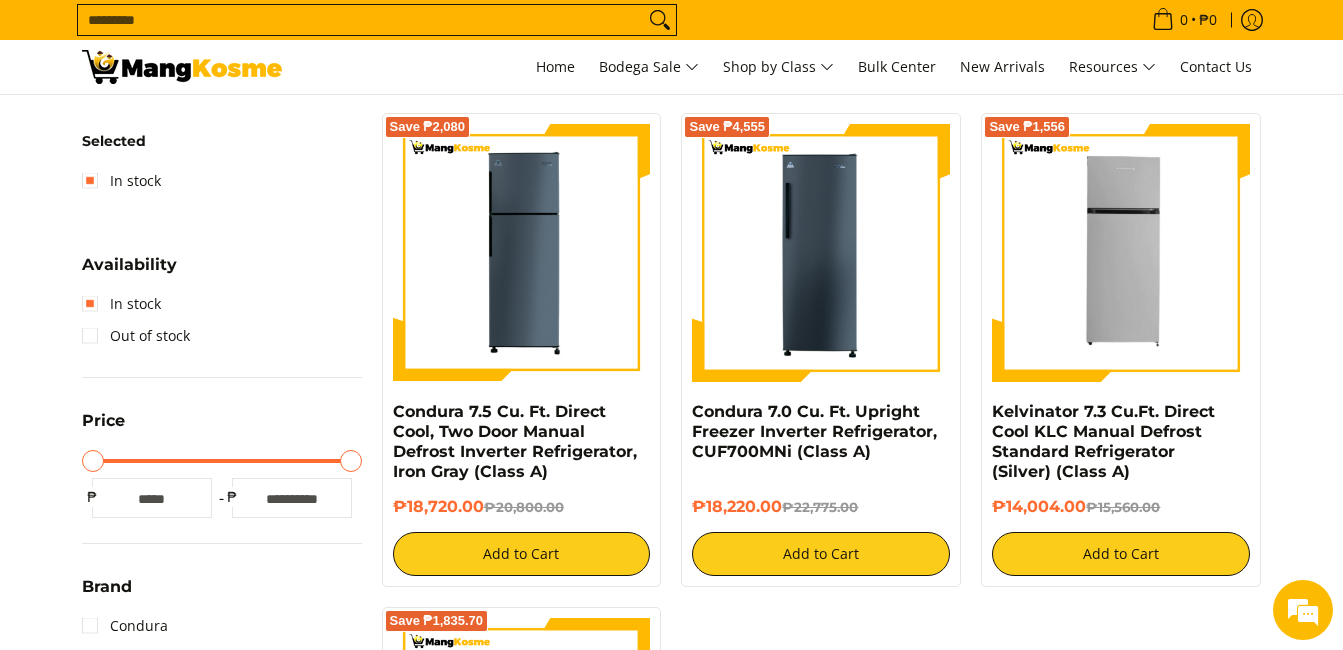 scroll, scrollTop: 362, scrollLeft: 0, axis: vertical 